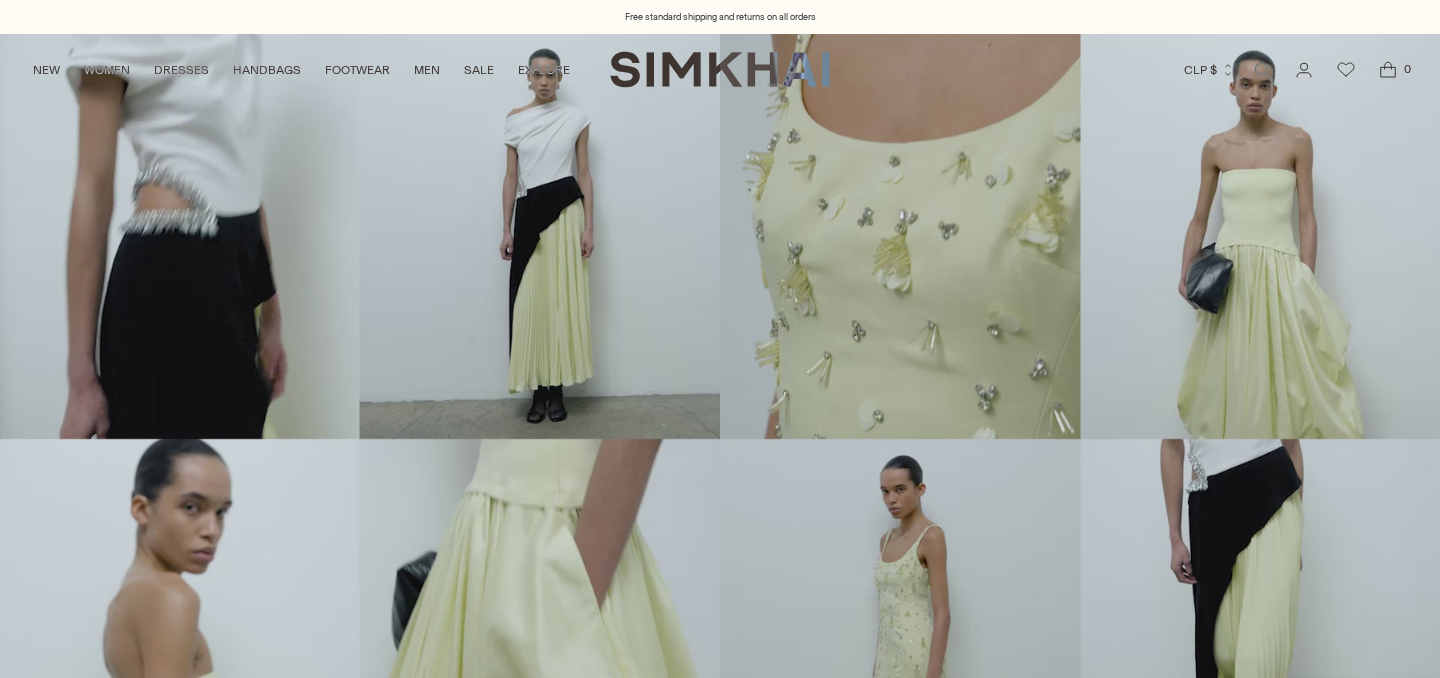 scroll, scrollTop: 0, scrollLeft: 0, axis: both 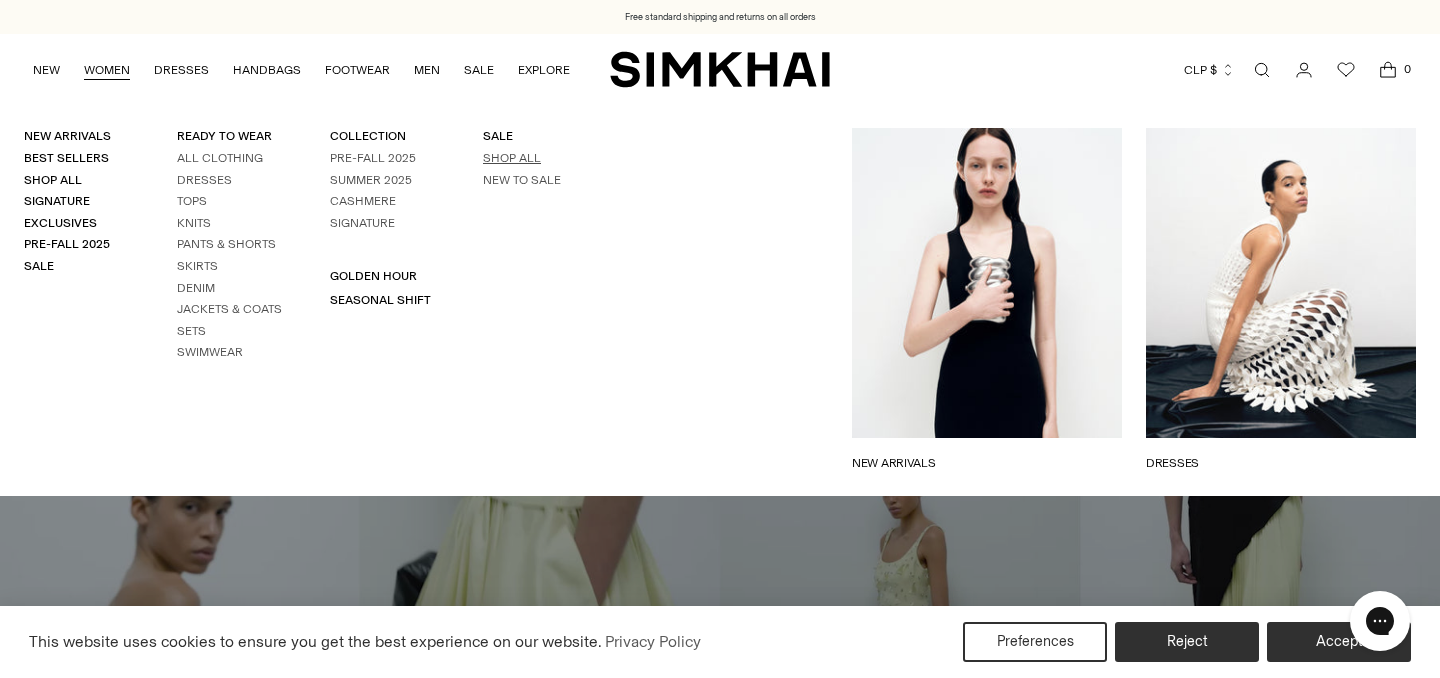 click on "Shop All" at bounding box center (512, 158) 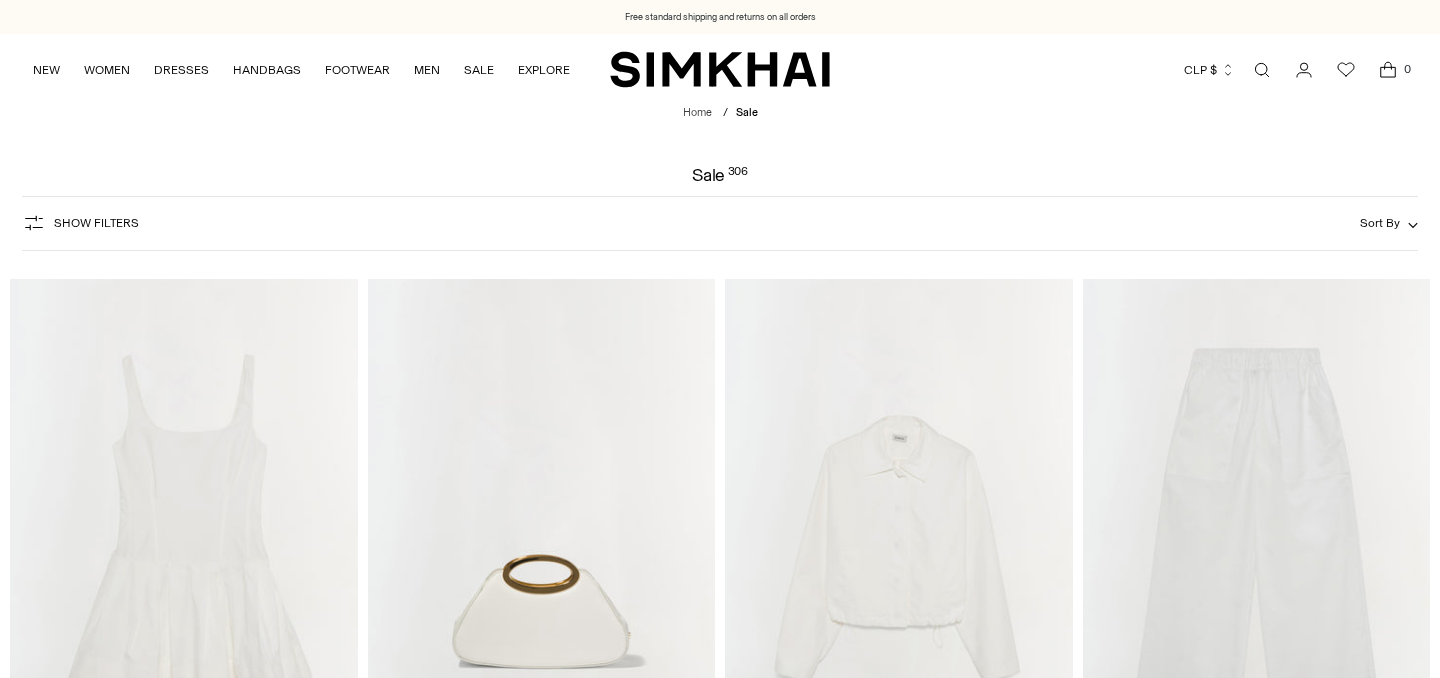 scroll, scrollTop: 0, scrollLeft: 0, axis: both 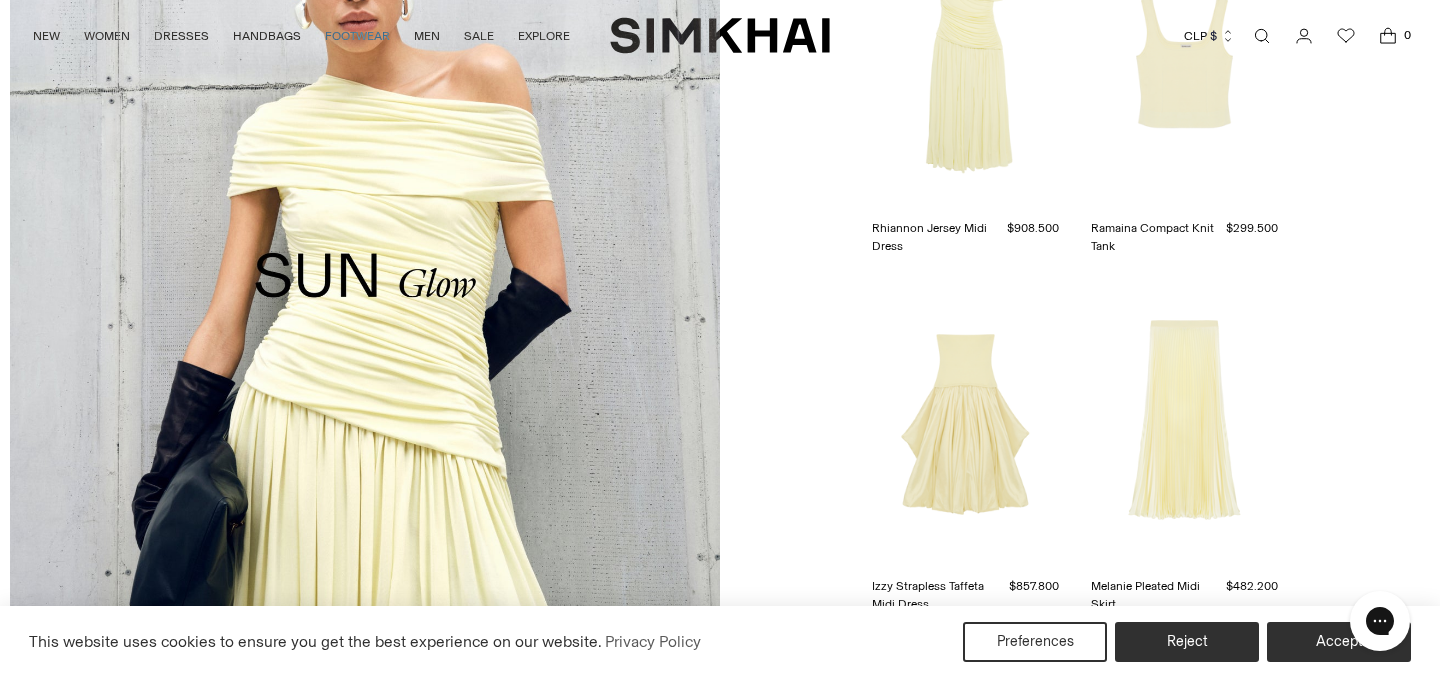 click at bounding box center (965, 421) 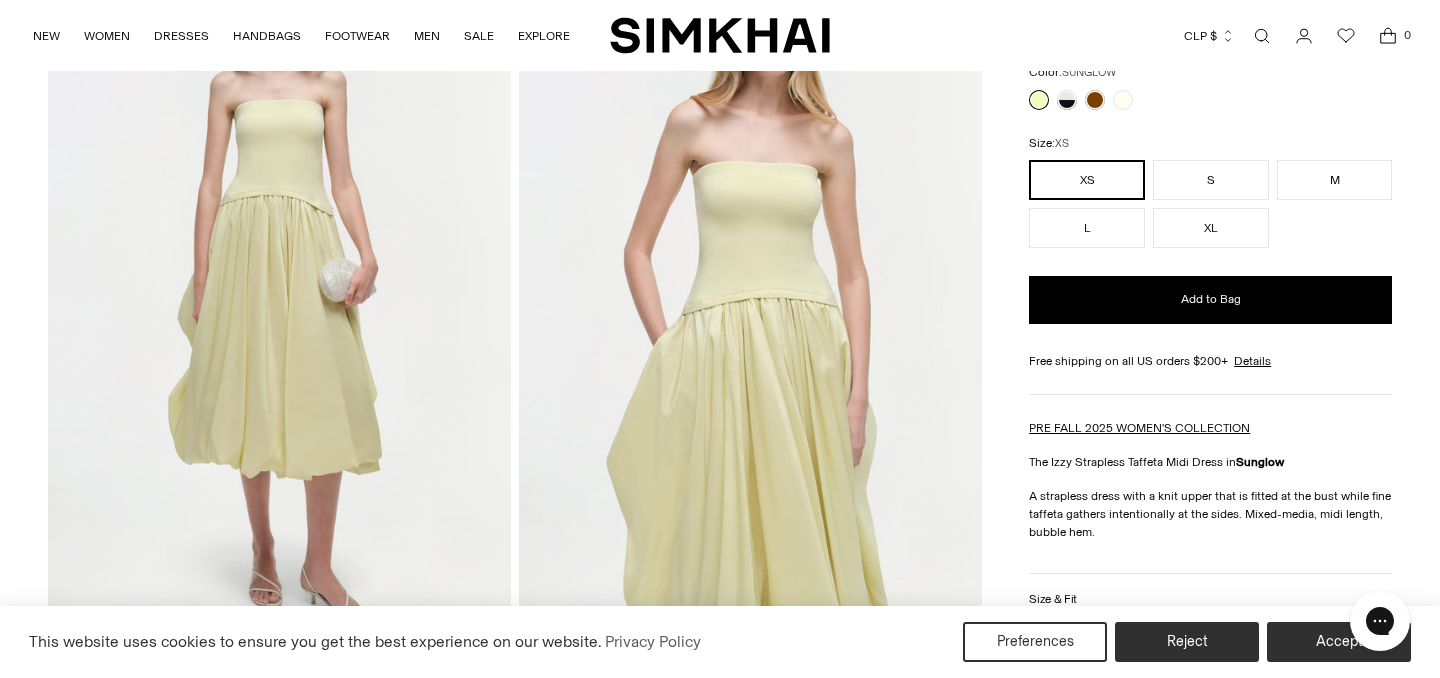 scroll, scrollTop: 0, scrollLeft: 0, axis: both 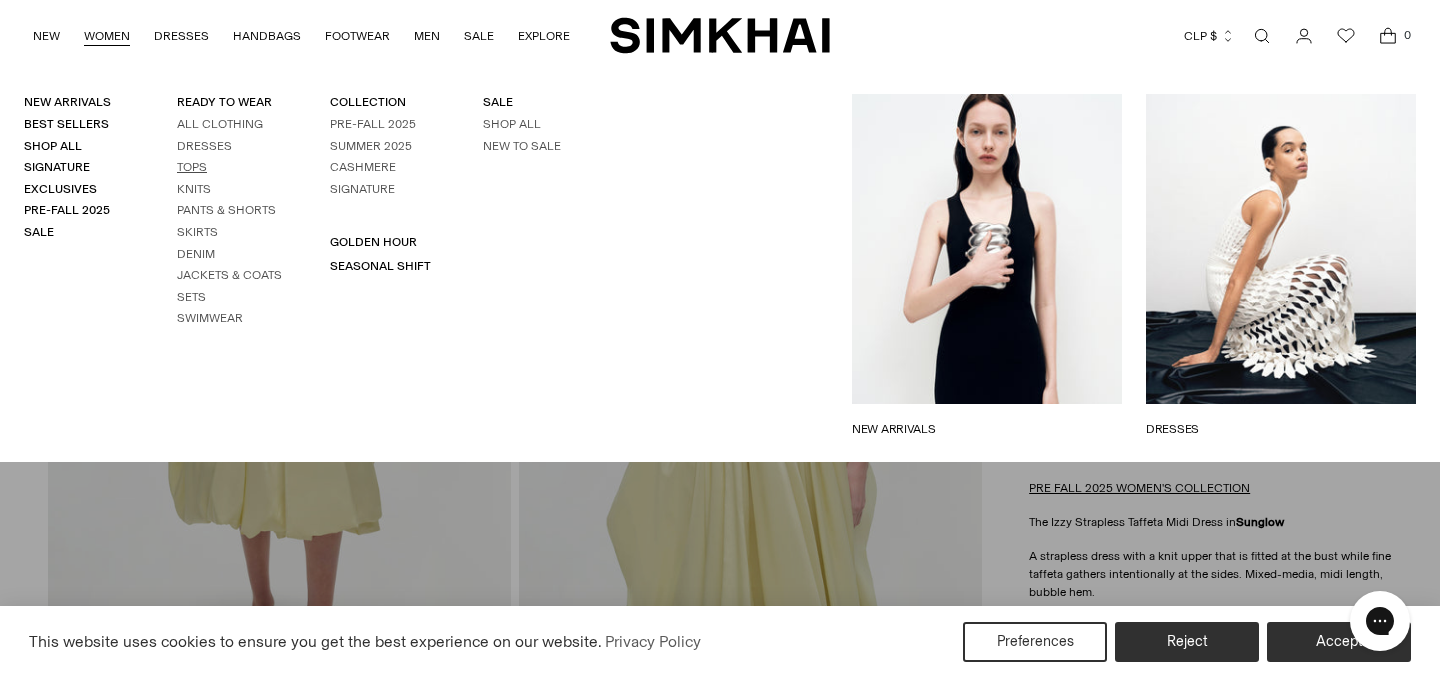 click on "Tops" at bounding box center [192, 167] 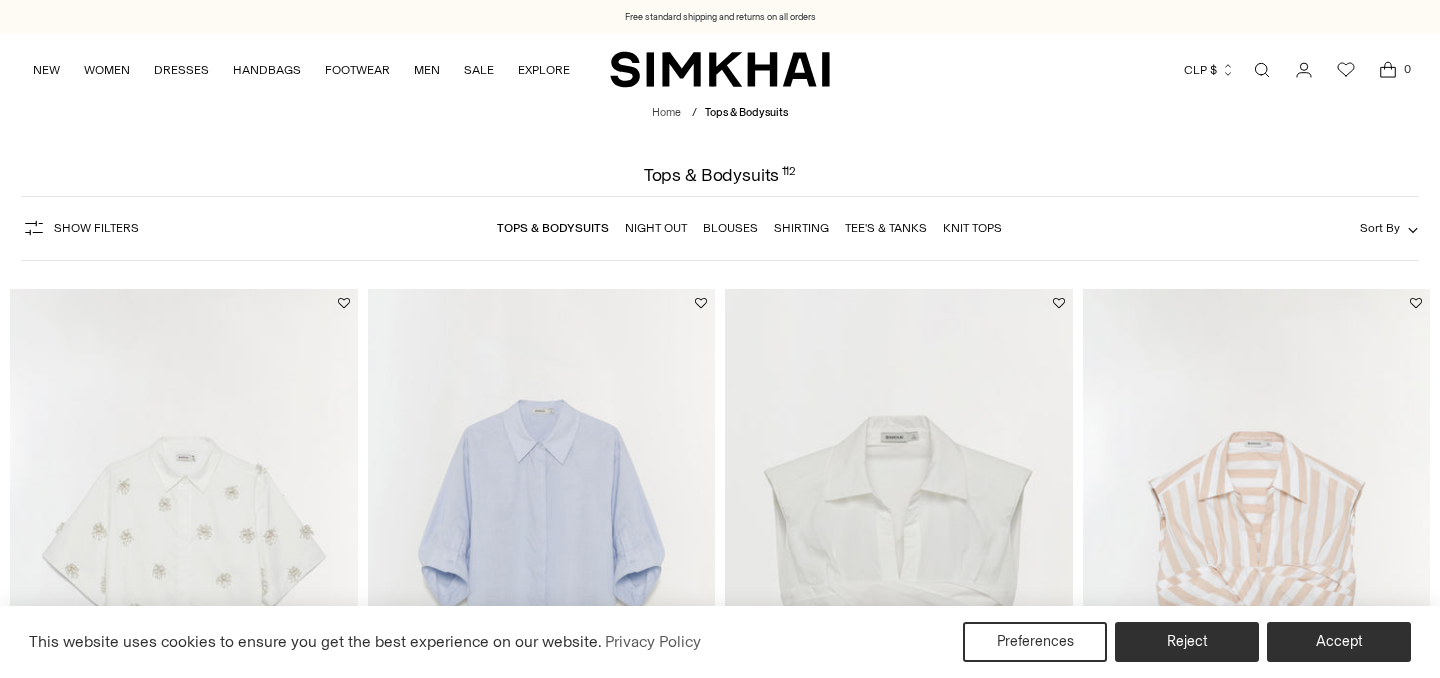 scroll, scrollTop: 0, scrollLeft: 0, axis: both 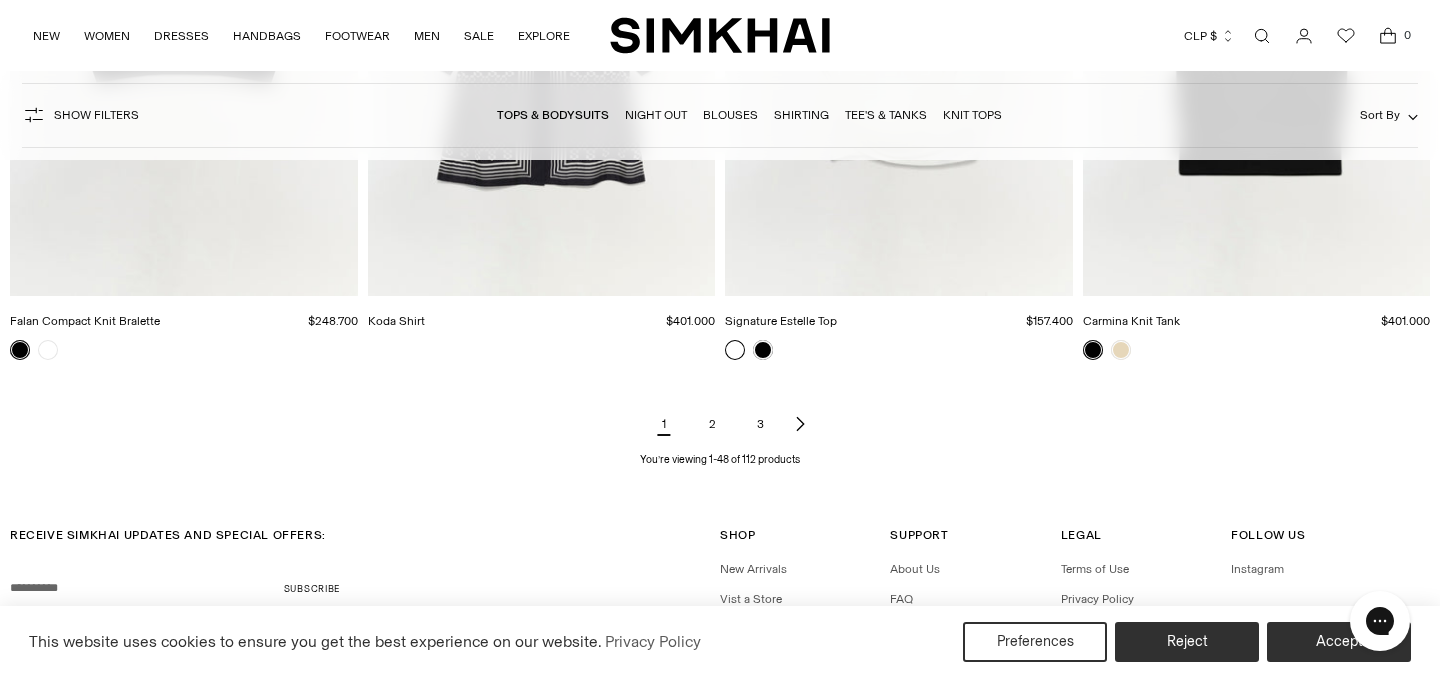 click on "2" at bounding box center (712, 424) 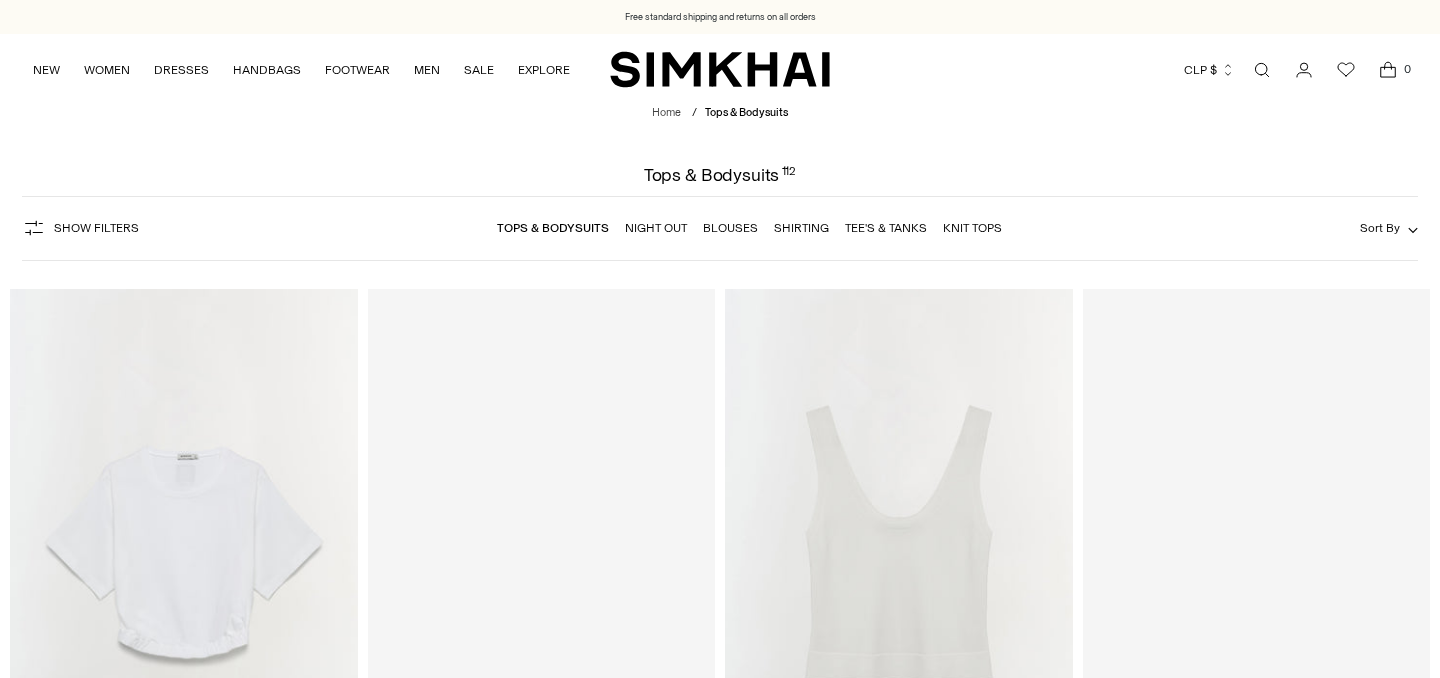 scroll, scrollTop: 0, scrollLeft: 0, axis: both 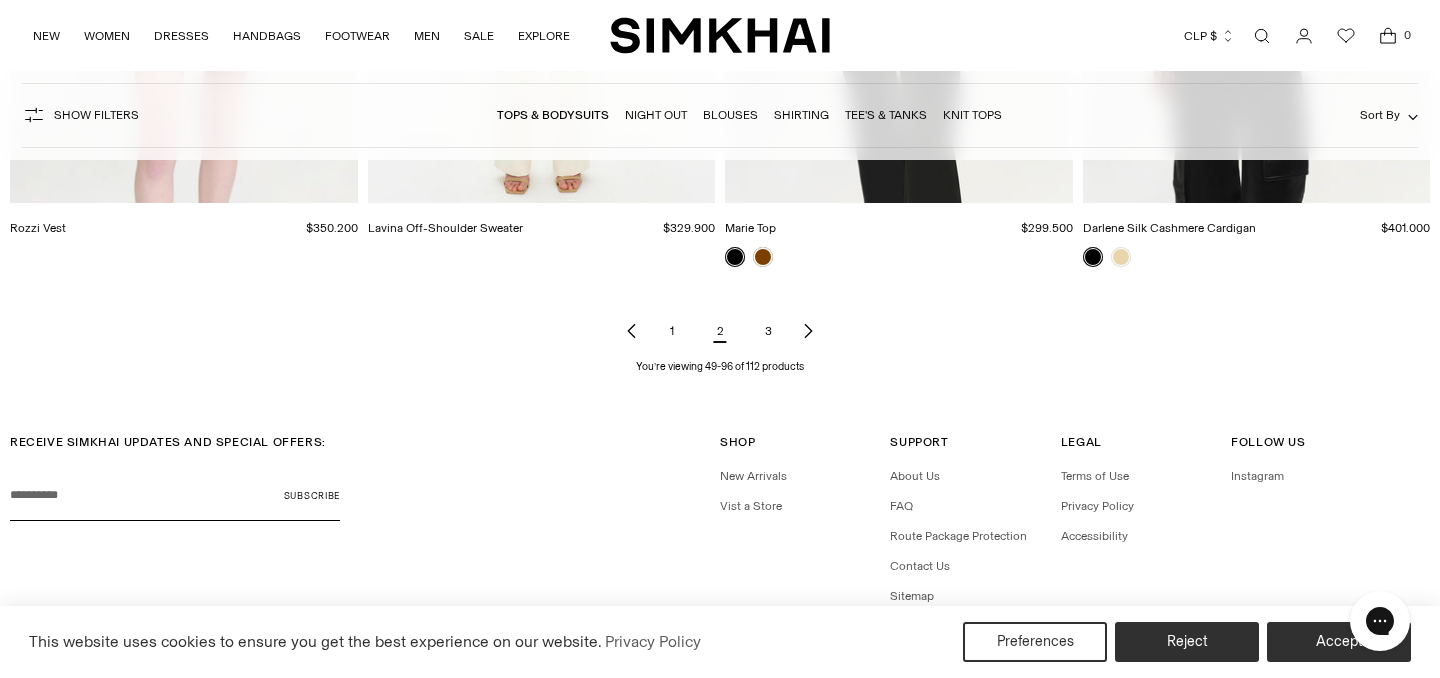 click on "3" at bounding box center (768, 331) 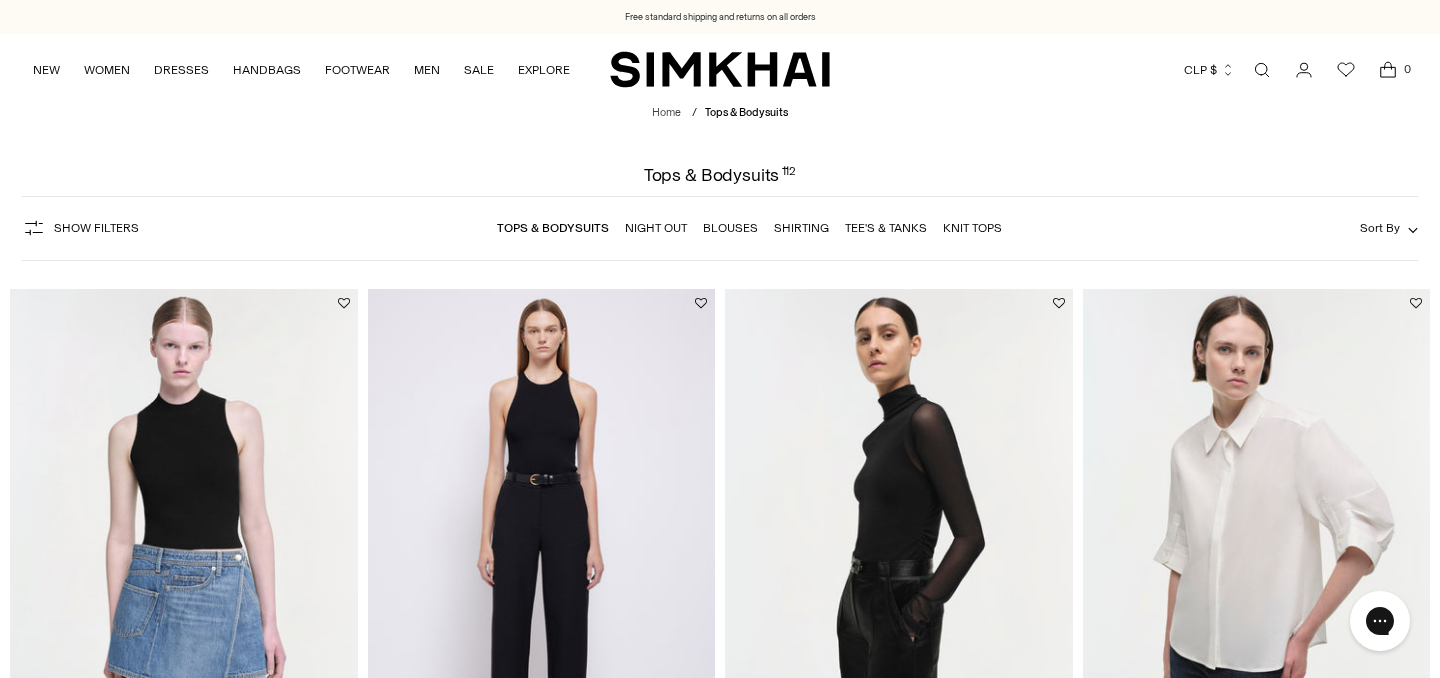 scroll, scrollTop: 371, scrollLeft: 0, axis: vertical 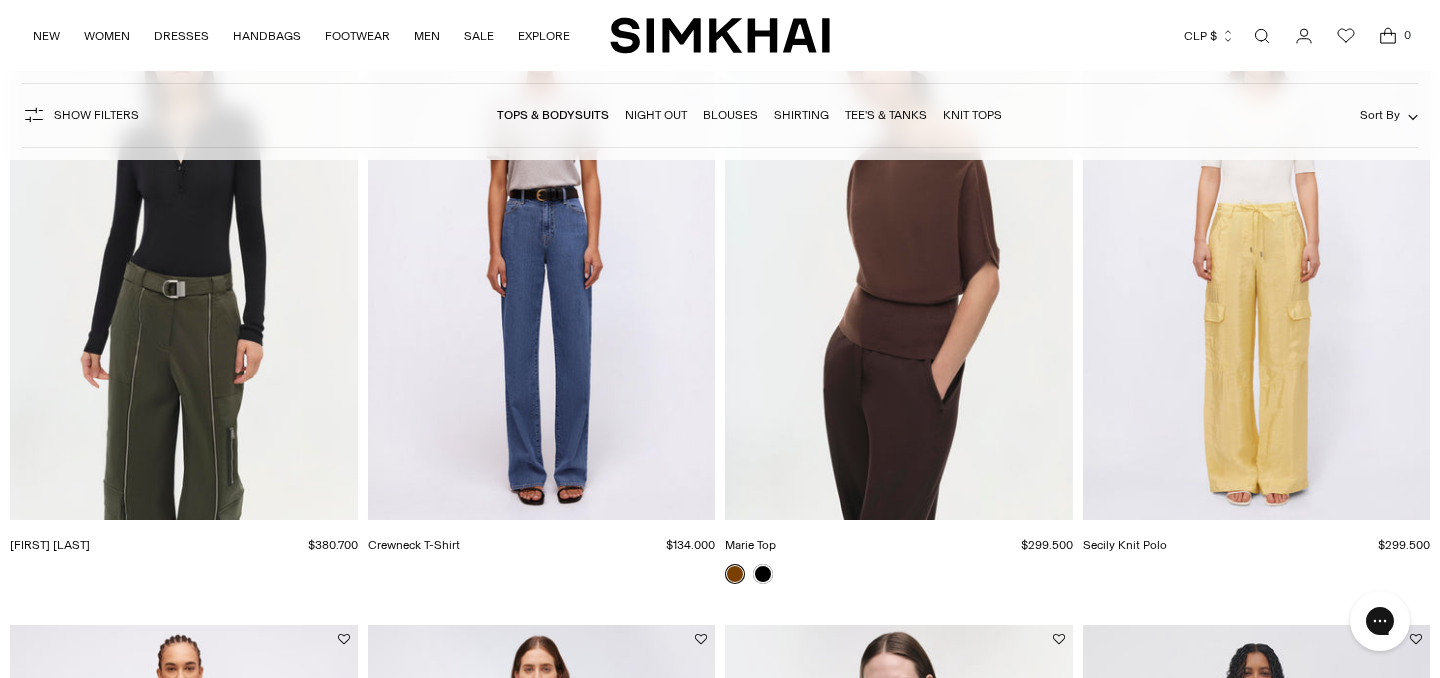 click at bounding box center [0, 0] 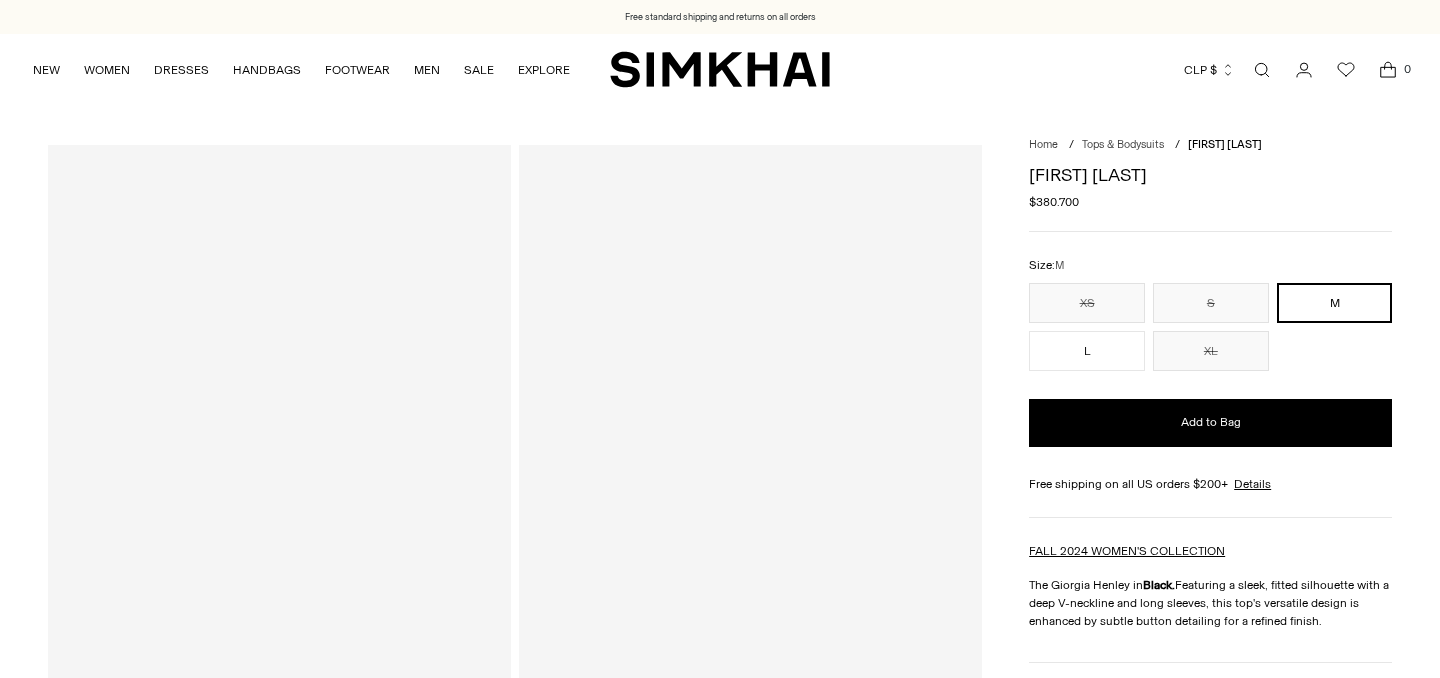 scroll, scrollTop: 0, scrollLeft: 0, axis: both 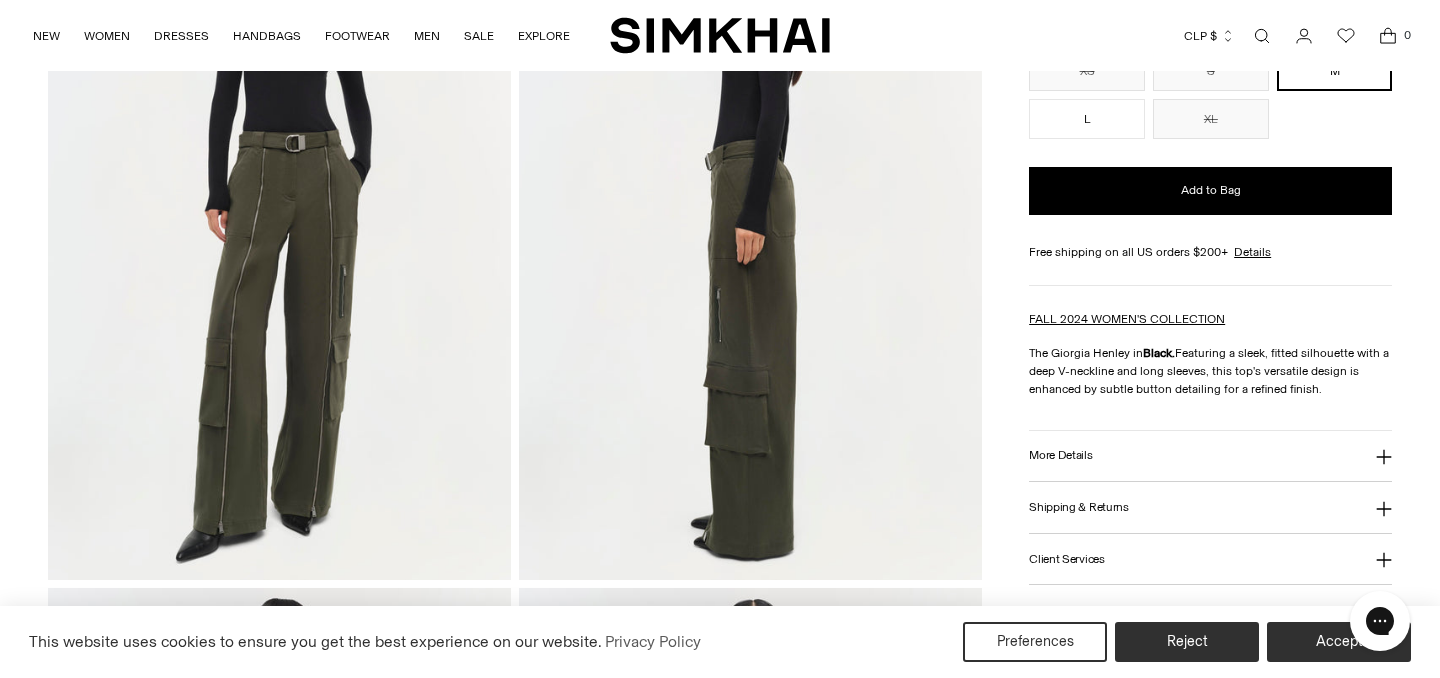 click at bounding box center (279, 232) 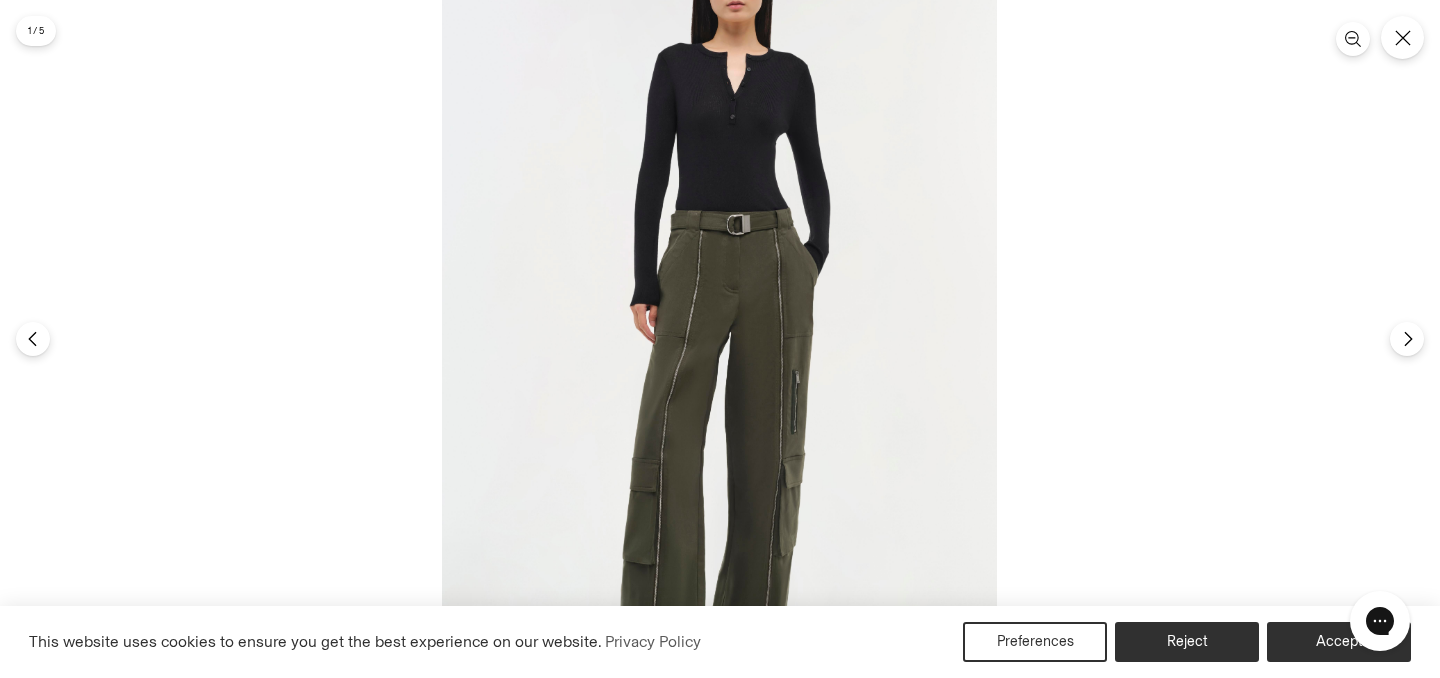 click at bounding box center (719, 331) 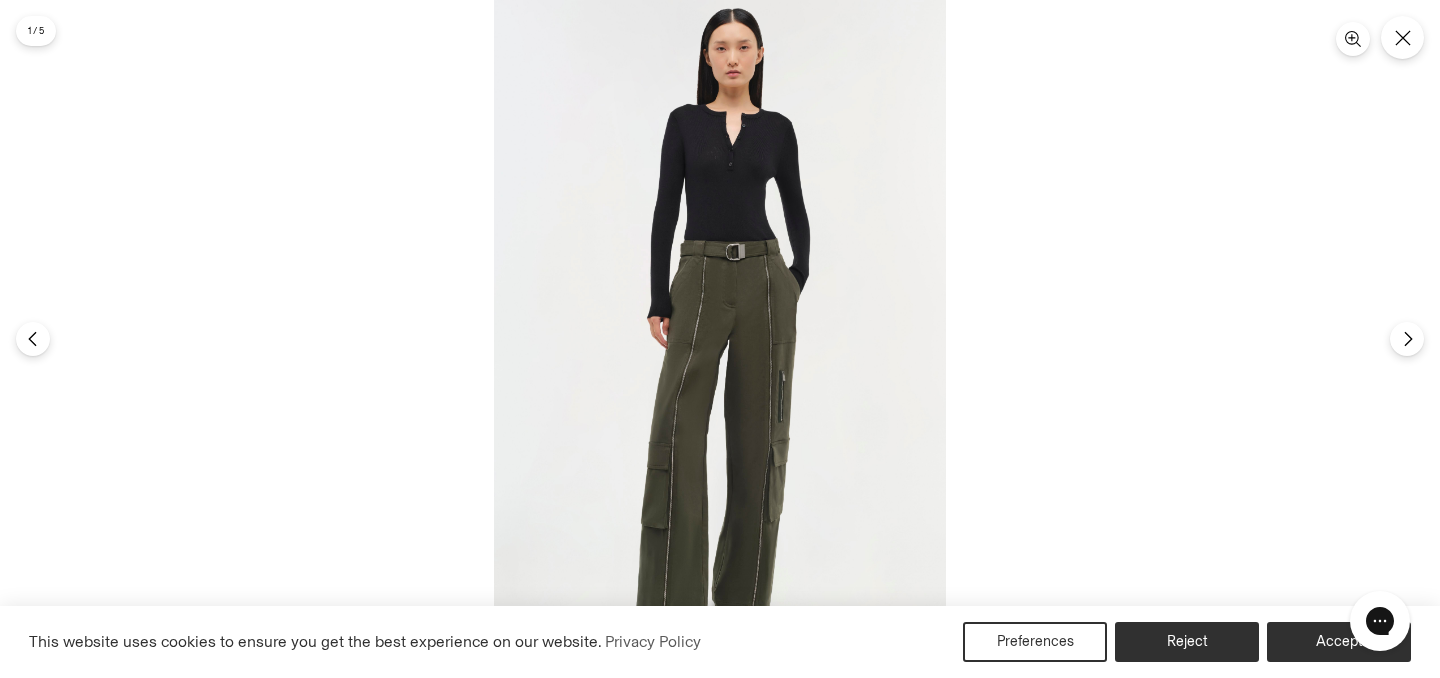 click at bounding box center (720, 339) 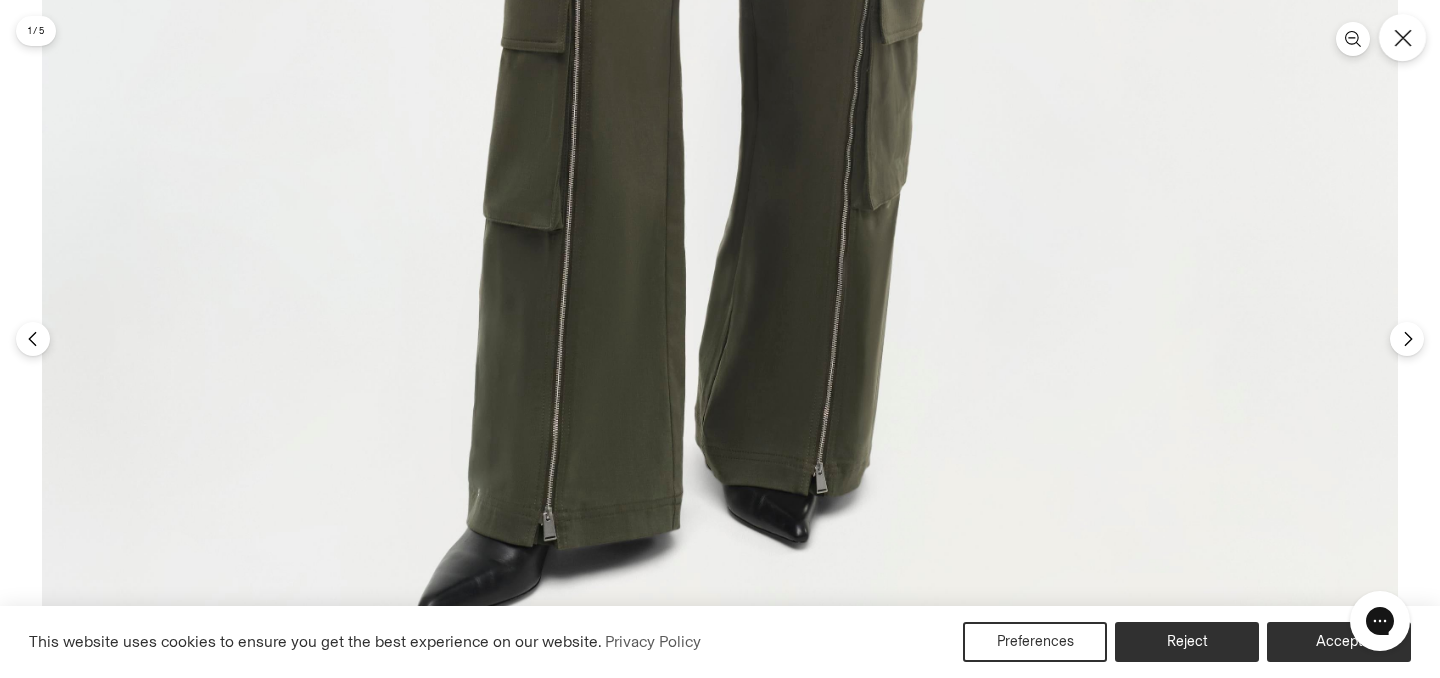 click at bounding box center [1402, 37] 